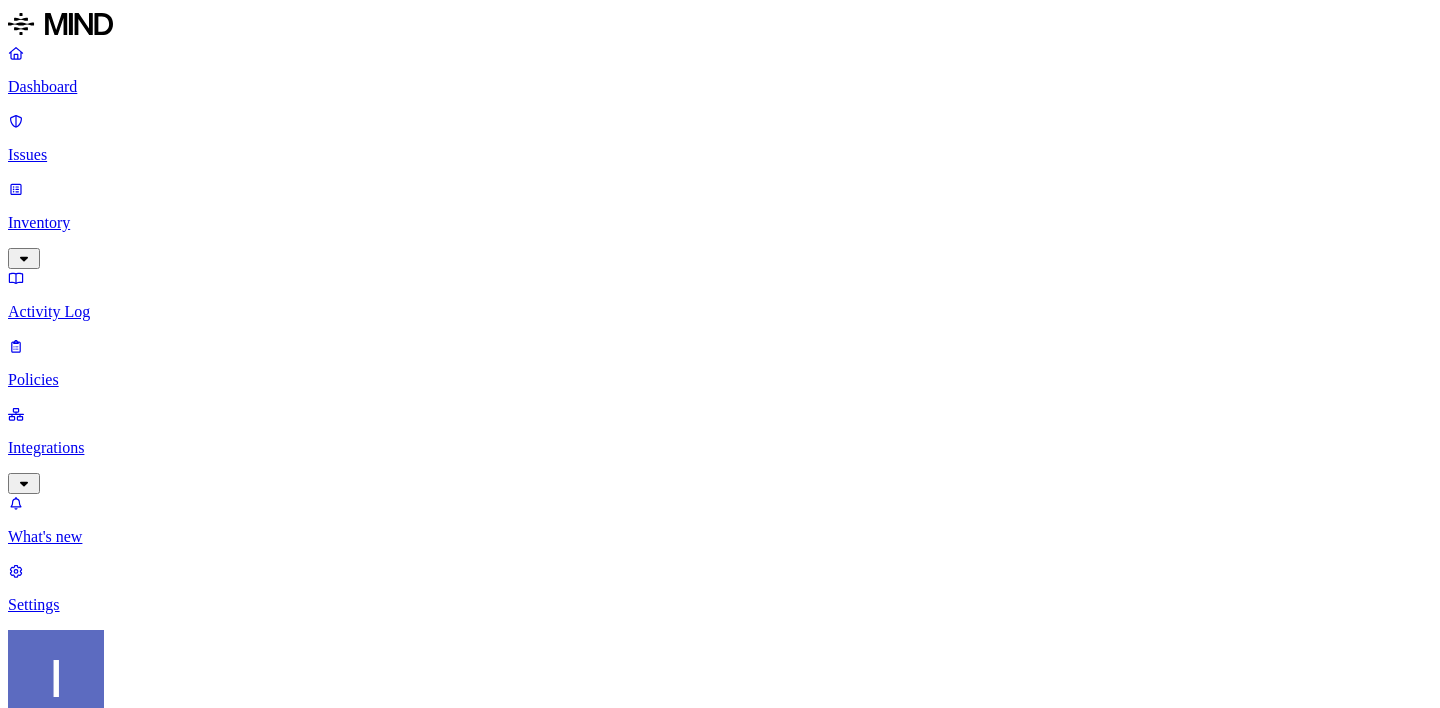 scroll, scrollTop: 0, scrollLeft: 0, axis: both 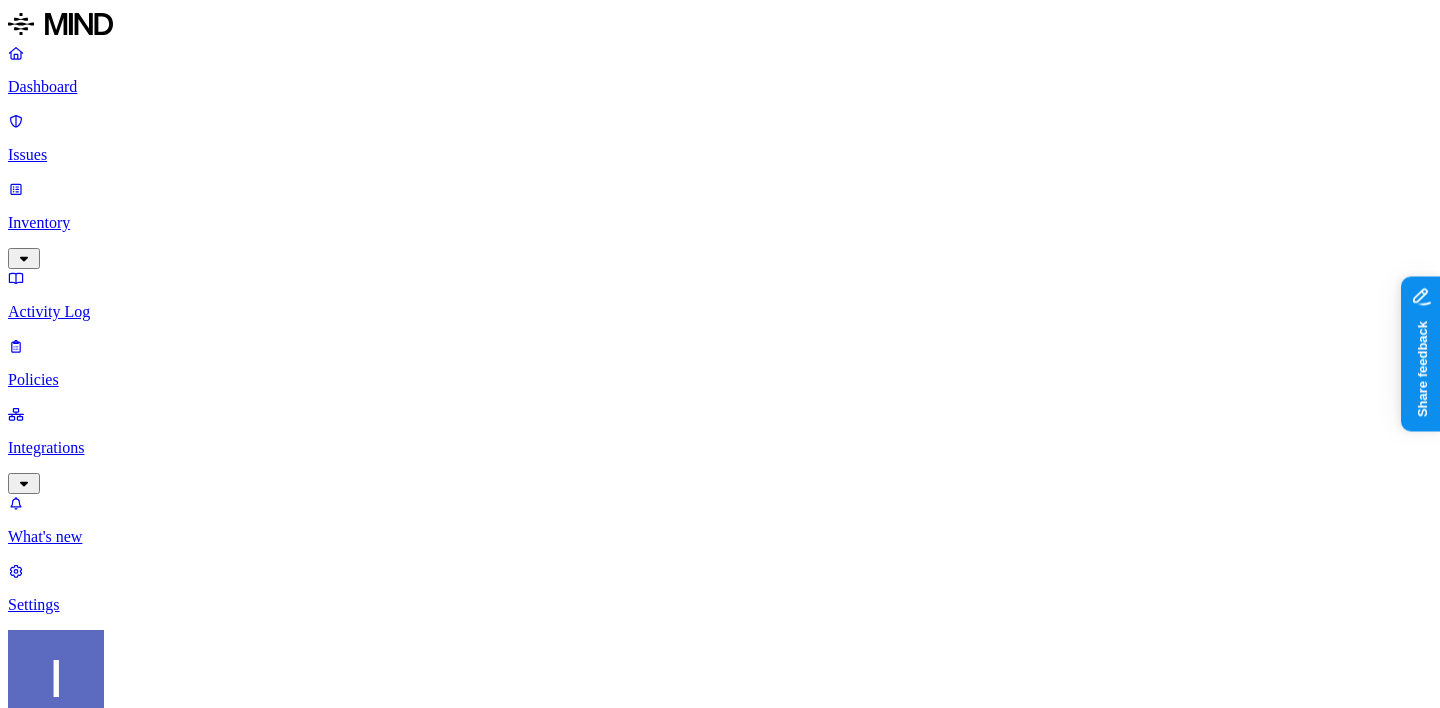 click on "Inventory" at bounding box center [720, 223] 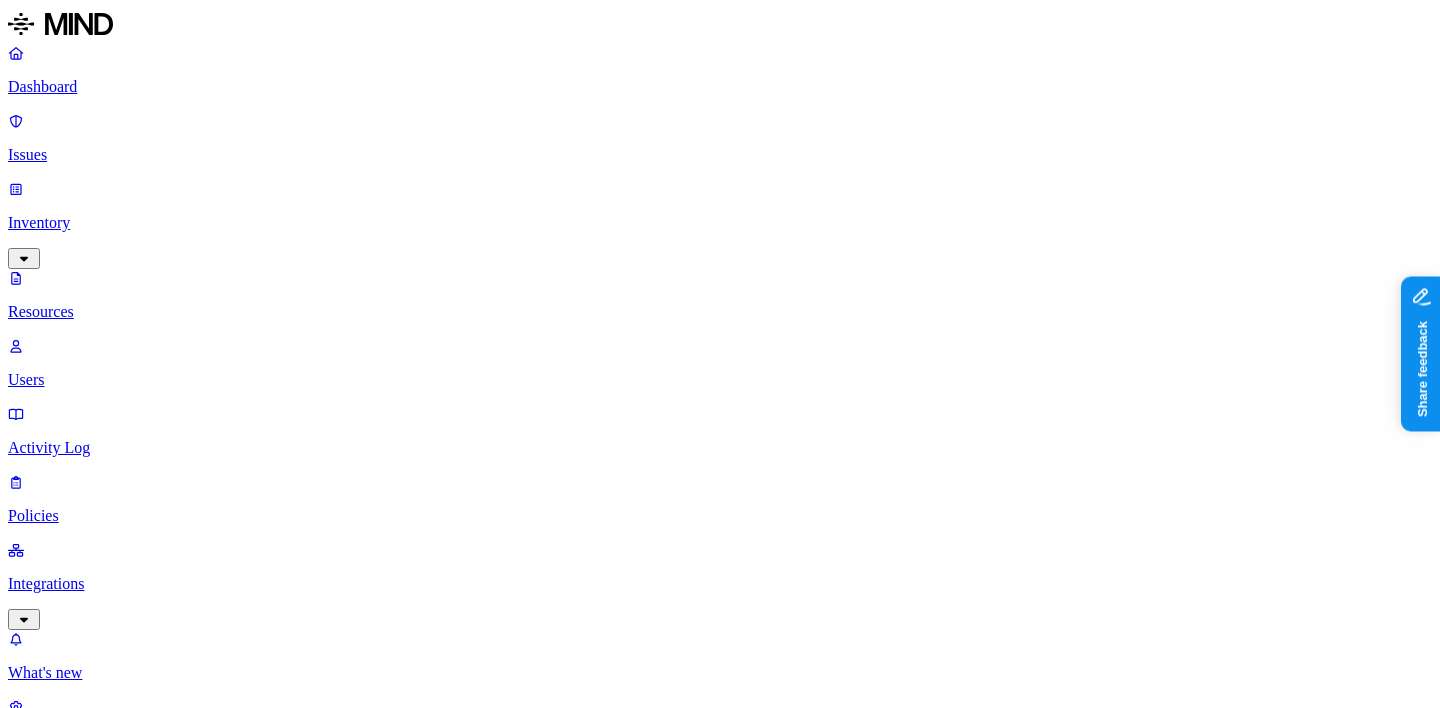 click on "Kind" at bounding box center [29, 1069] 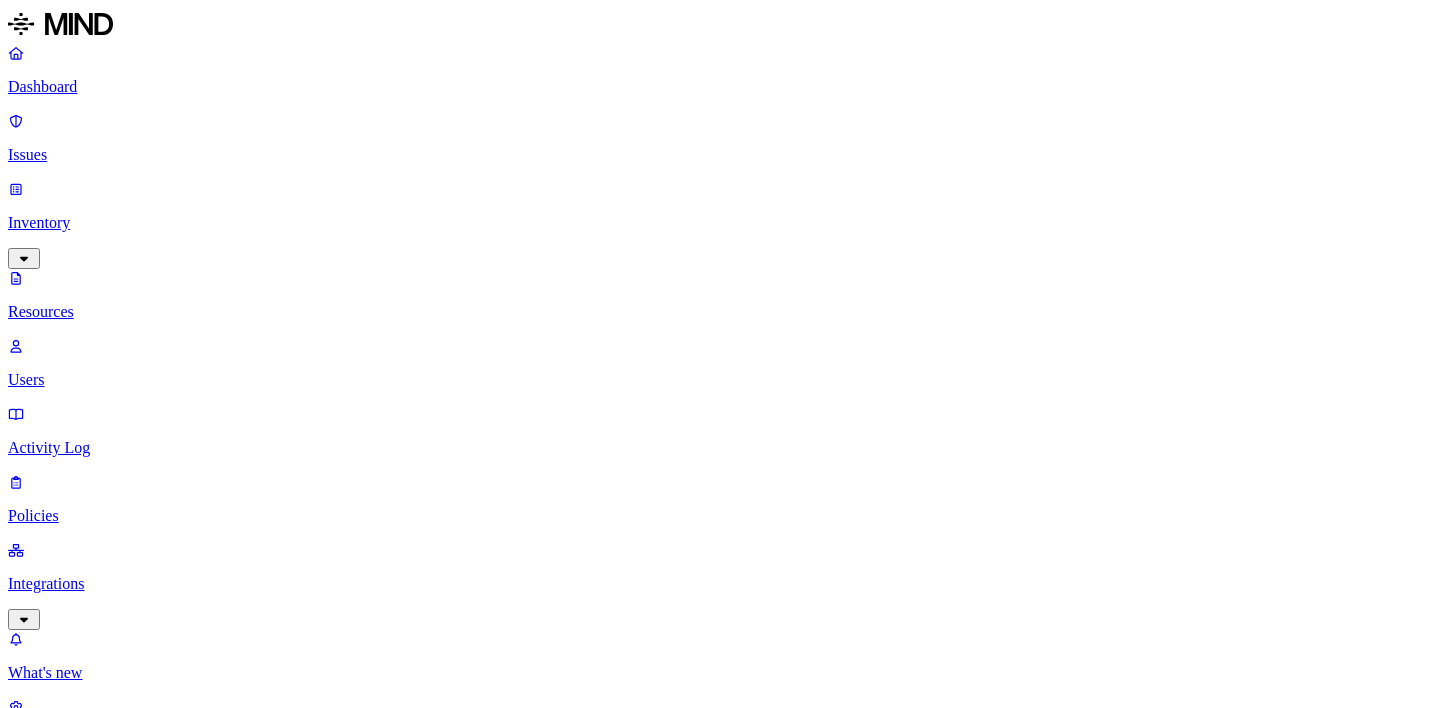 scroll, scrollTop: 0, scrollLeft: 0, axis: both 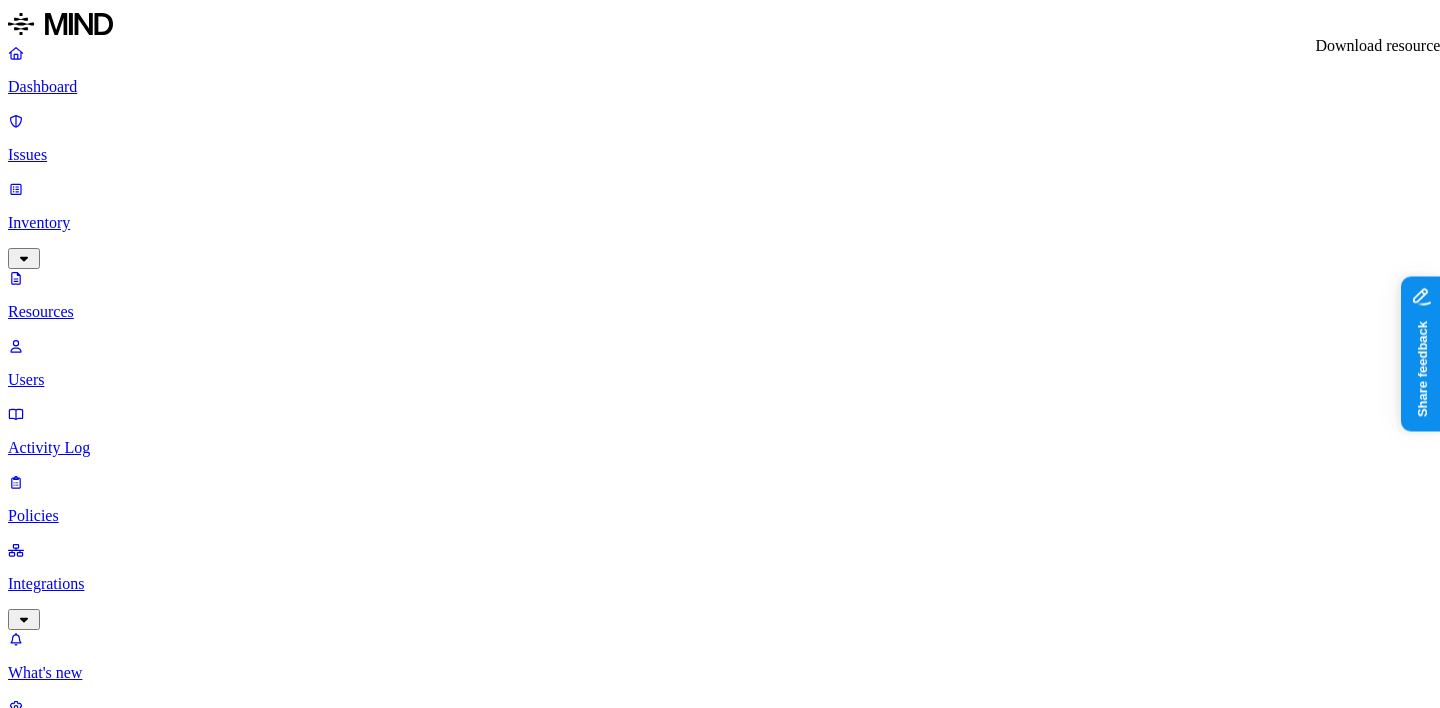 click 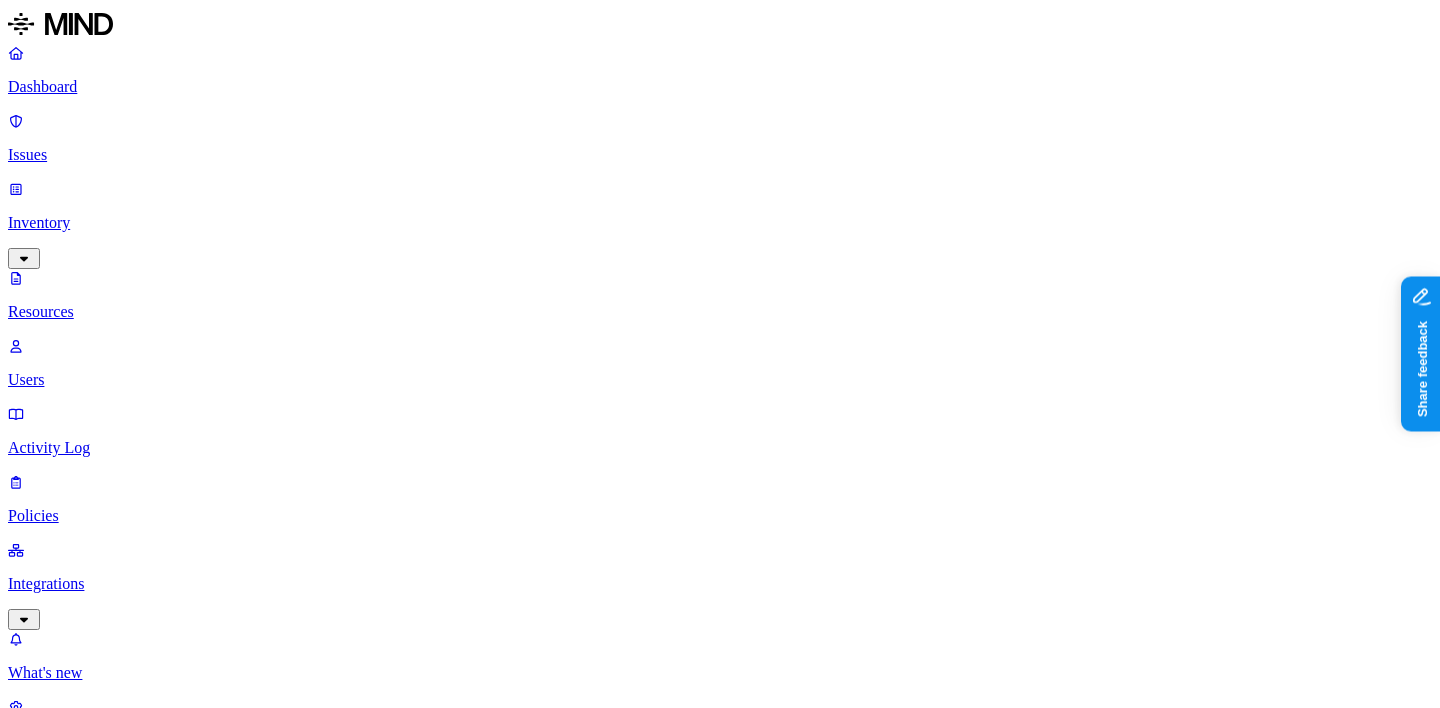 type 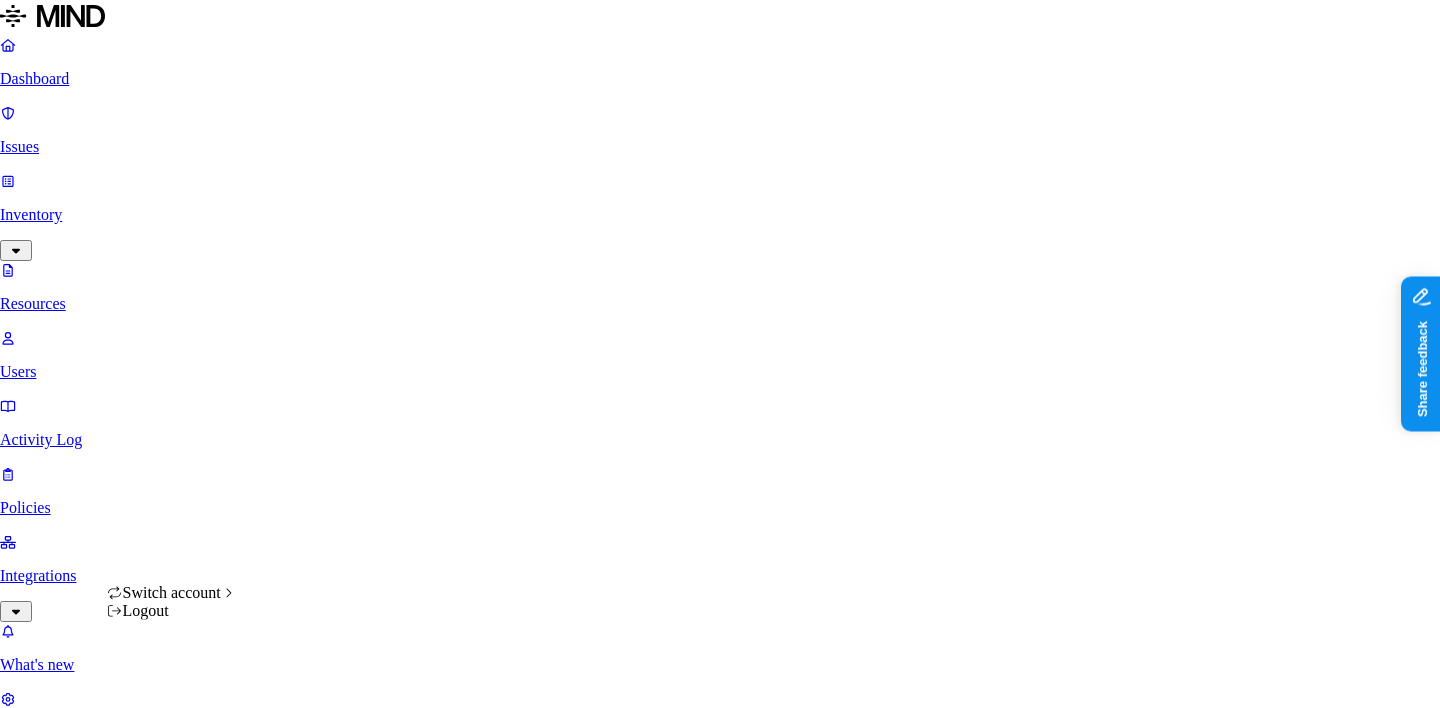 click on "Dashboard Issues Inventory Resources Users Activity Log Policies Integrations What's new 1 Settings Itai Schwartz APTIM Resources Kind File type Classification Category Data types Accessible Last access Drive name Encrypted 10,000+ Resources Kind Resource Classification Category Accessible Last access time Full path 2020-08-27-Orbex-WTI Crude Oil Pulls Back From 5-Month Highs-89605883.pdf – – Internal 6 – Durrett, Jill/15.0_Research Deliverables/2020/ELT Strat Meeting 202009/Reports 2020-08-27-Consensus Economics-Energy  Metals Consensus Forecasts - August Survey of Profe...-89606230.pdf – – Internal 6 – Durrett, Jill/15.0_Research Deliverables/2020/ELT Strat Meeting 202009/Reports LaGrande Jun25 Missed Inspections.pdf – – – Jul 9, 2025, 12:55 PM Hoover, Teri/Client/Hexion/LaGrande/2025/files to merge DGO-APT-402E_Welding_3.jpg – – – Jul 9, 2025, 12:55 PM Arnsfield, Christopher/Desktop/_RMMR New Contract/Service Orders/DGO/402 DGO-APT-402E_Welding_1.jpg – – – – –" at bounding box center [720, 1424] 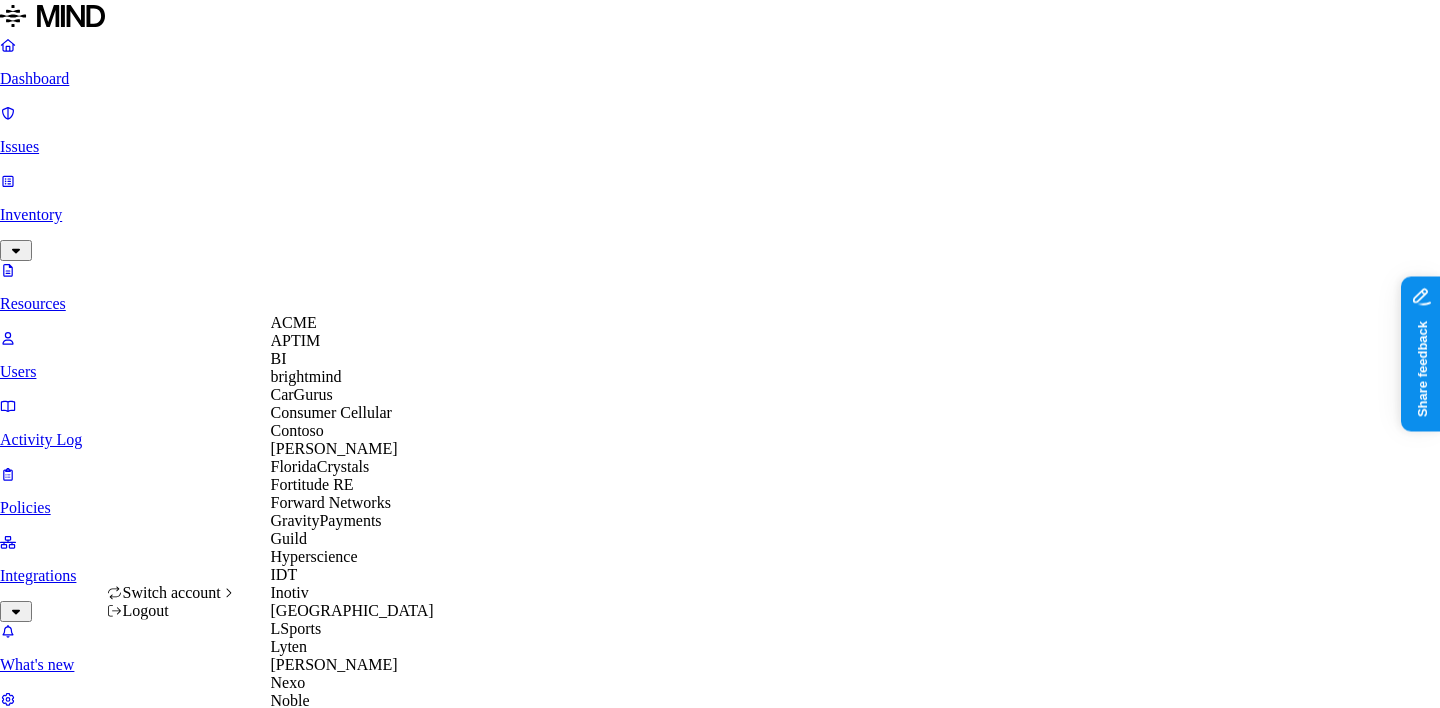 scroll, scrollTop: 920, scrollLeft: 0, axis: vertical 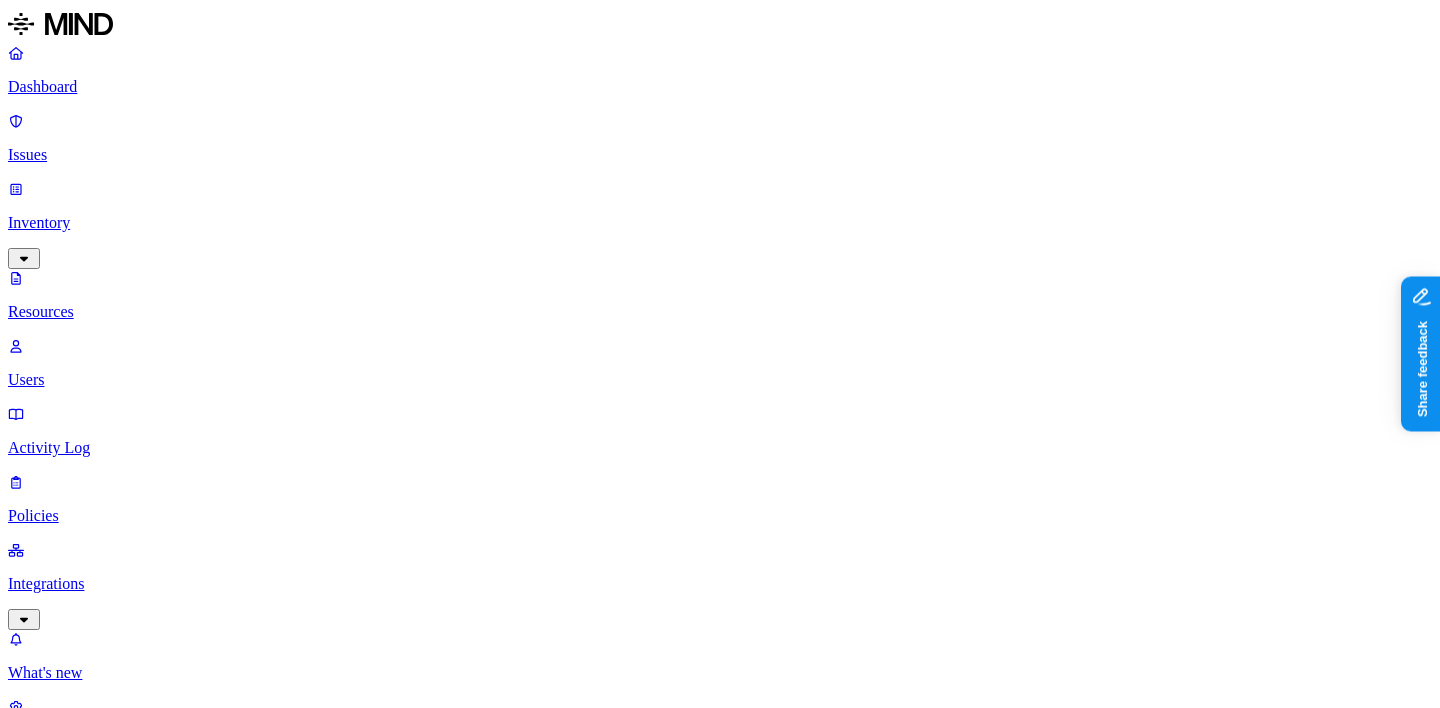 click on "Integrations" at bounding box center (720, 584) 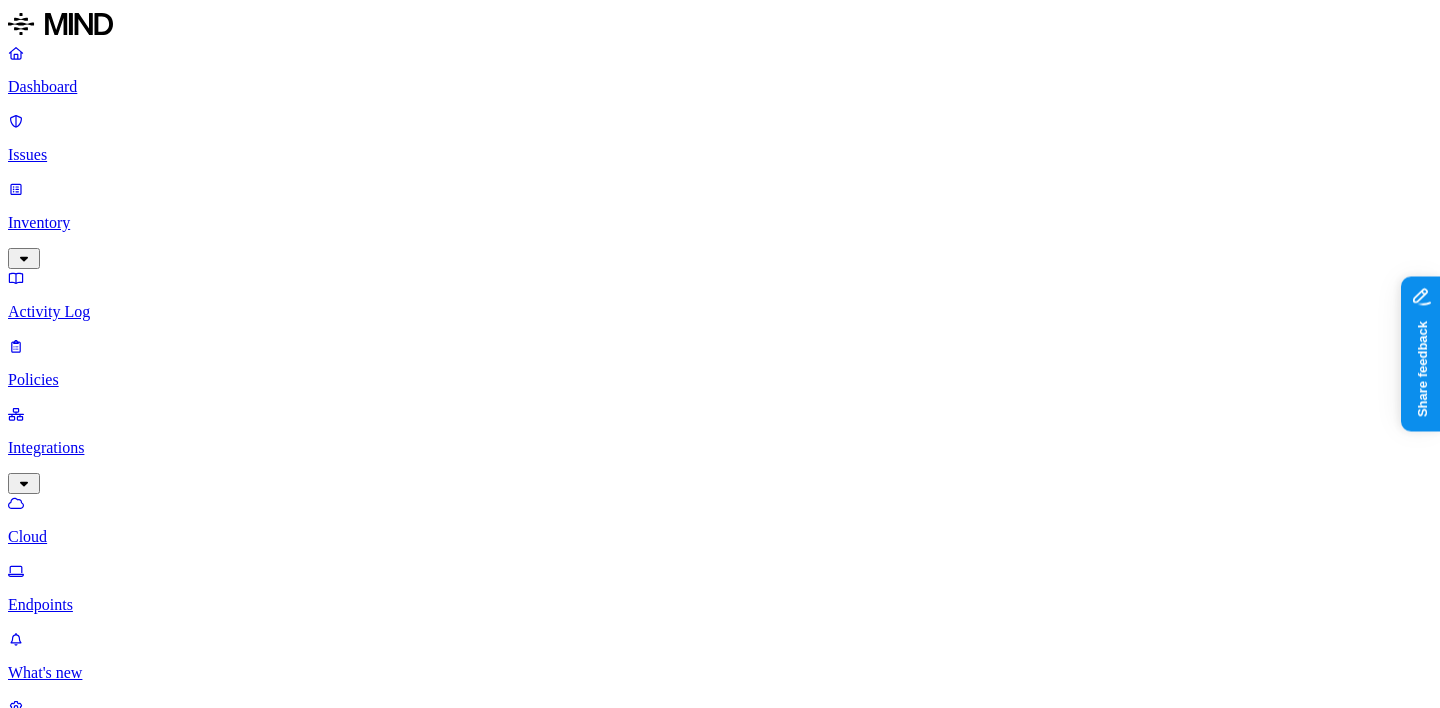 scroll, scrollTop: 39, scrollLeft: 0, axis: vertical 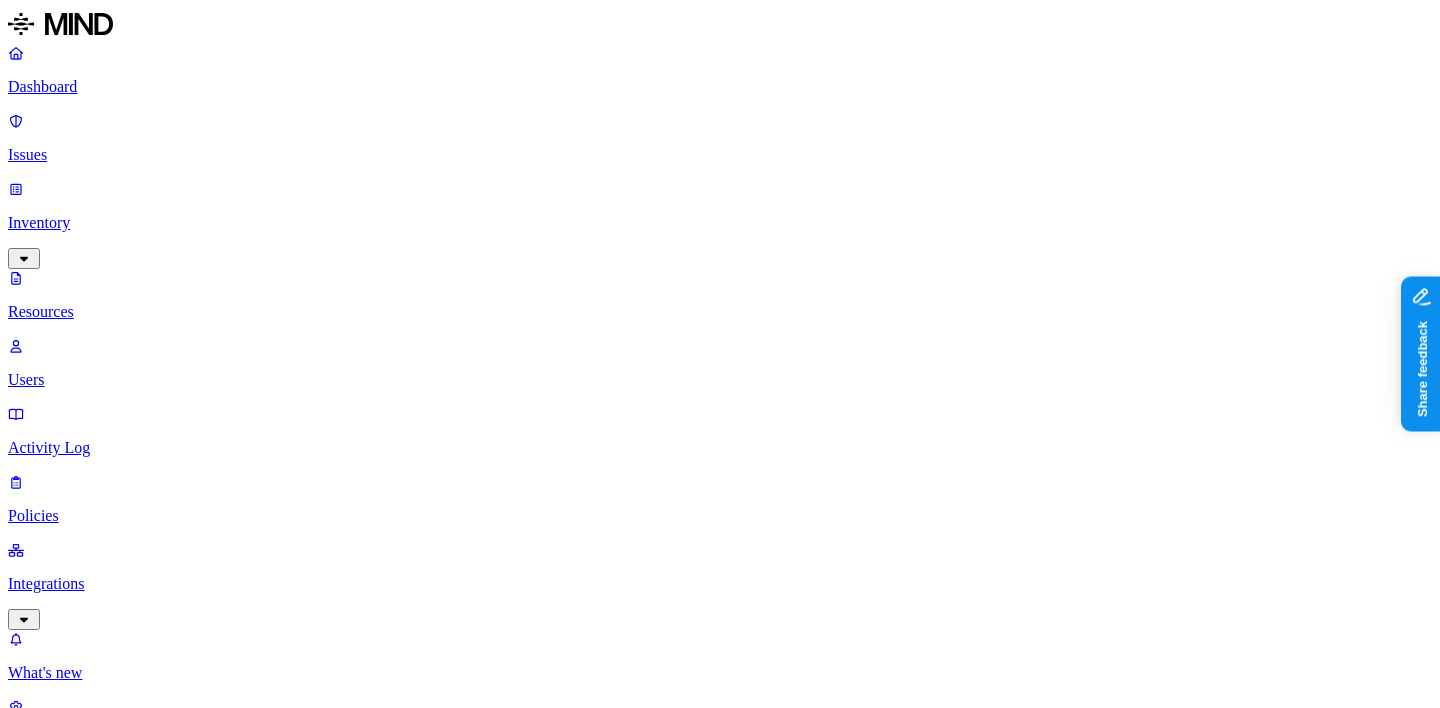 click 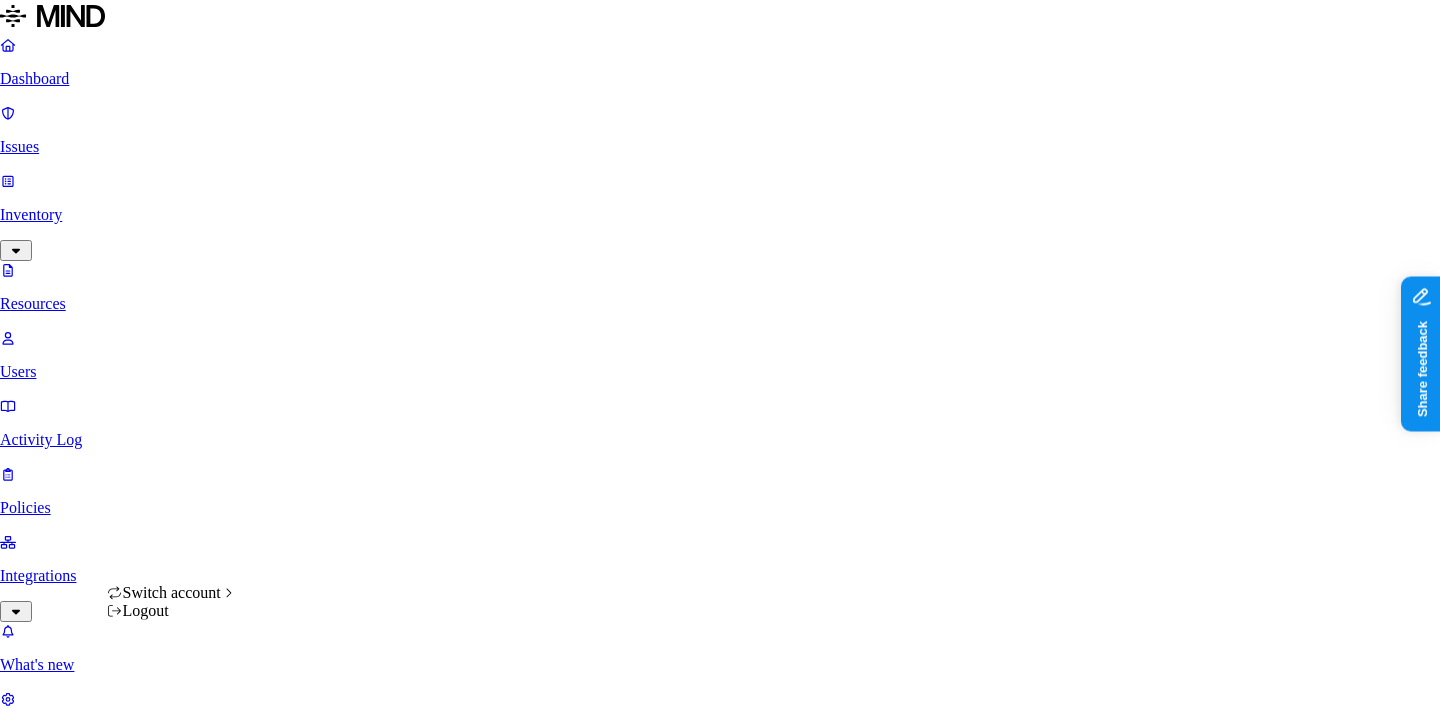 click on "Dashboard Issues Inventory Resources Users Activity Log Policies Integrations What's new 1 Settings Itai Schwartz Openweb Resources Kind :  Confluence page ,  Confluence attachment File type Classification Category Data types Accessible Last access Drive name Encrypted 3,772 Resources Kind Resource Classification Category Accessible Last access time Full path Overview – – – – Volodymyr Parlah Overview – – – – patrick.lashell Release Notes - OpenWeb - iOS Social SDK 2.6.3 - Feb 10 18:07 – – – – Yonat Sharon/Overview/2.6.3 Candidate Tickets 2.6.3 Candidate Tickets – – – – Yonat Sharon/Overview Overview – – – – Yonat Sharon Decision log – – – – OpenWeb Community Platform/OpenWeb Community Platform Home Use Descope SDK or build FE – – – – OpenWeb Community Platform/OpenWeb Community Platform Home Panoramica – – – – Roberto Lippi Overview – – – – ilana.gurevich Overview – – – – Scott Rappaport Overview – – – – – –" at bounding box center (720, 1368) 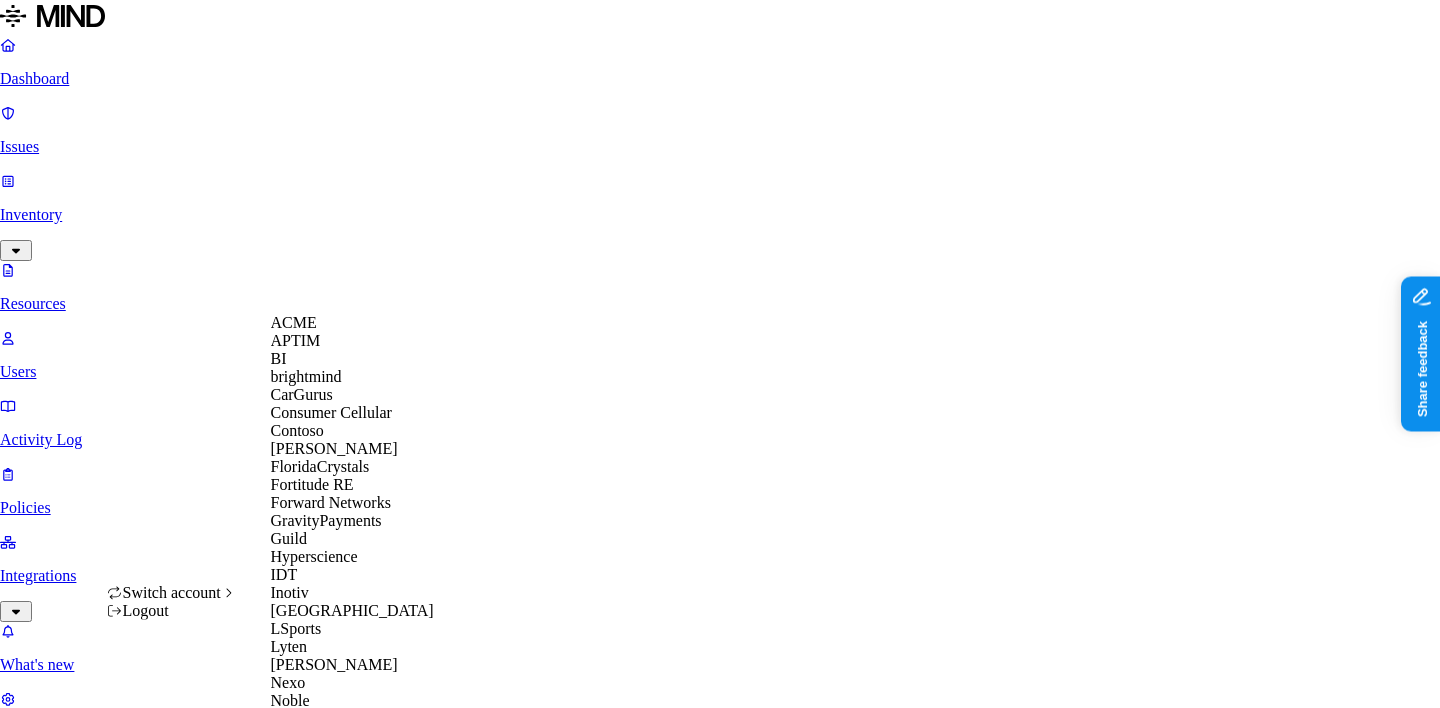 scroll, scrollTop: 920, scrollLeft: 0, axis: vertical 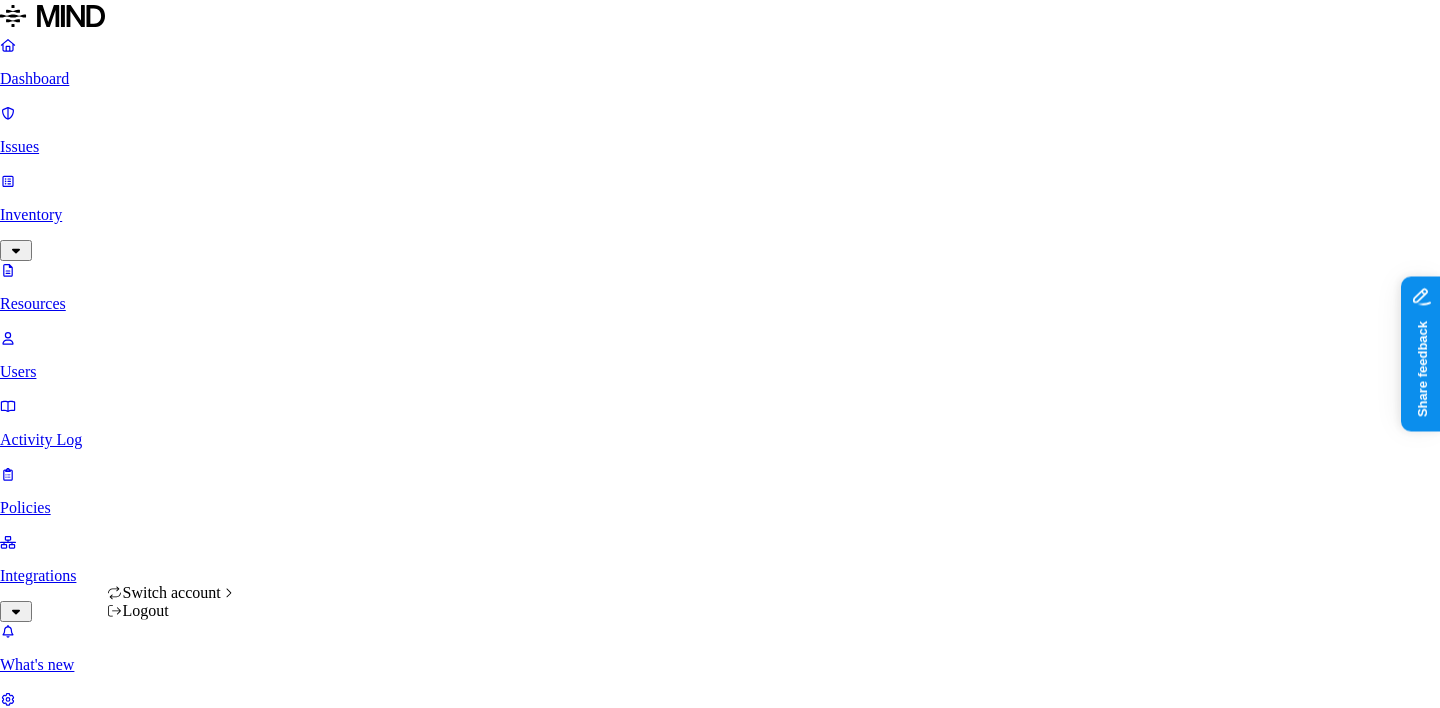 click on "Dashboard Issues Inventory Resources Users Activity Log Policies Integrations What's new 1 Settings Itai Schwartz Openweb Resources Kind :  Confluence page ,  Confluence attachment File type Classification Category Data types Accessible Last access Drive name Encrypted 3,772 Resources Kind Resource Classification Category Accessible Last access time Full path Overview – – – – Volodymyr Parlah Overview – – – – patrick.lashell Release Notes - OpenWeb - iOS Social SDK 2.6.3 - Feb 10 18:07 – – – – Yonat Sharon/Overview/2.6.3 Candidate Tickets 2.6.3 Candidate Tickets – – – – Yonat Sharon/Overview Overview – – – – Yonat Sharon Decision log – – – – OpenWeb Community Platform/OpenWeb Community Platform Home Use Descope SDK or build FE – – – – OpenWeb Community Platform/OpenWeb Community Platform Home Panoramica – – – – Roberto Lippi Overview – – – – ilana.gurevich Overview – – – – Scott Rappaport Overview – – – – – –" at bounding box center [720, 1368] 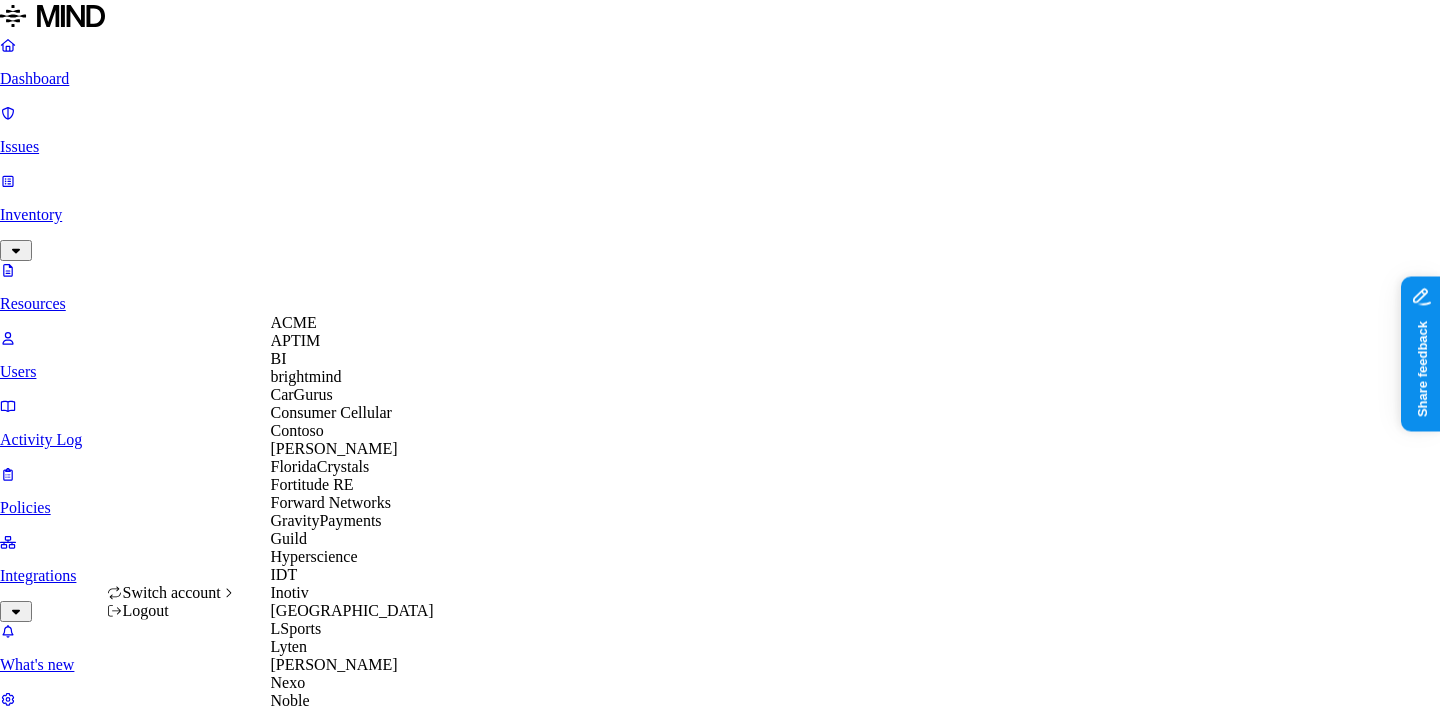 scroll, scrollTop: 920, scrollLeft: 0, axis: vertical 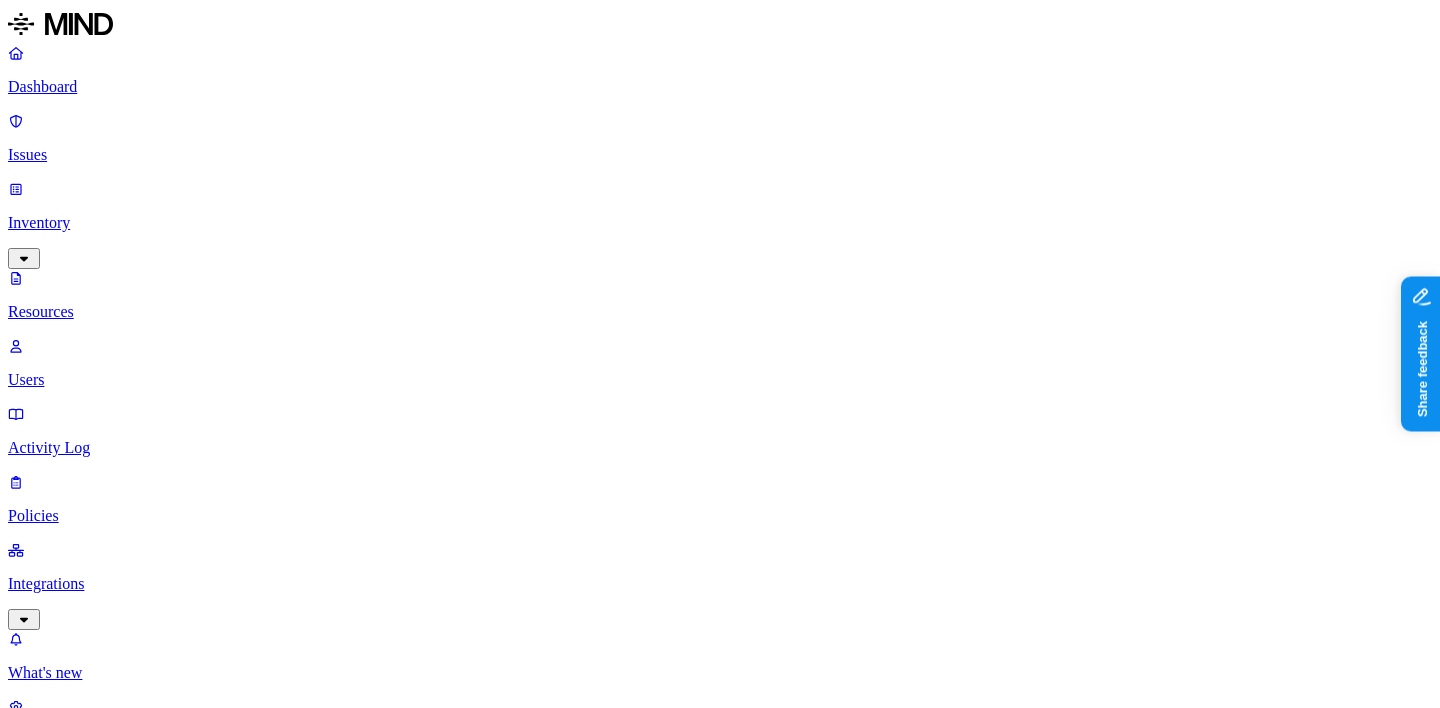 click on "[PERSON_NAME] Plaid" at bounding box center (720, 868) 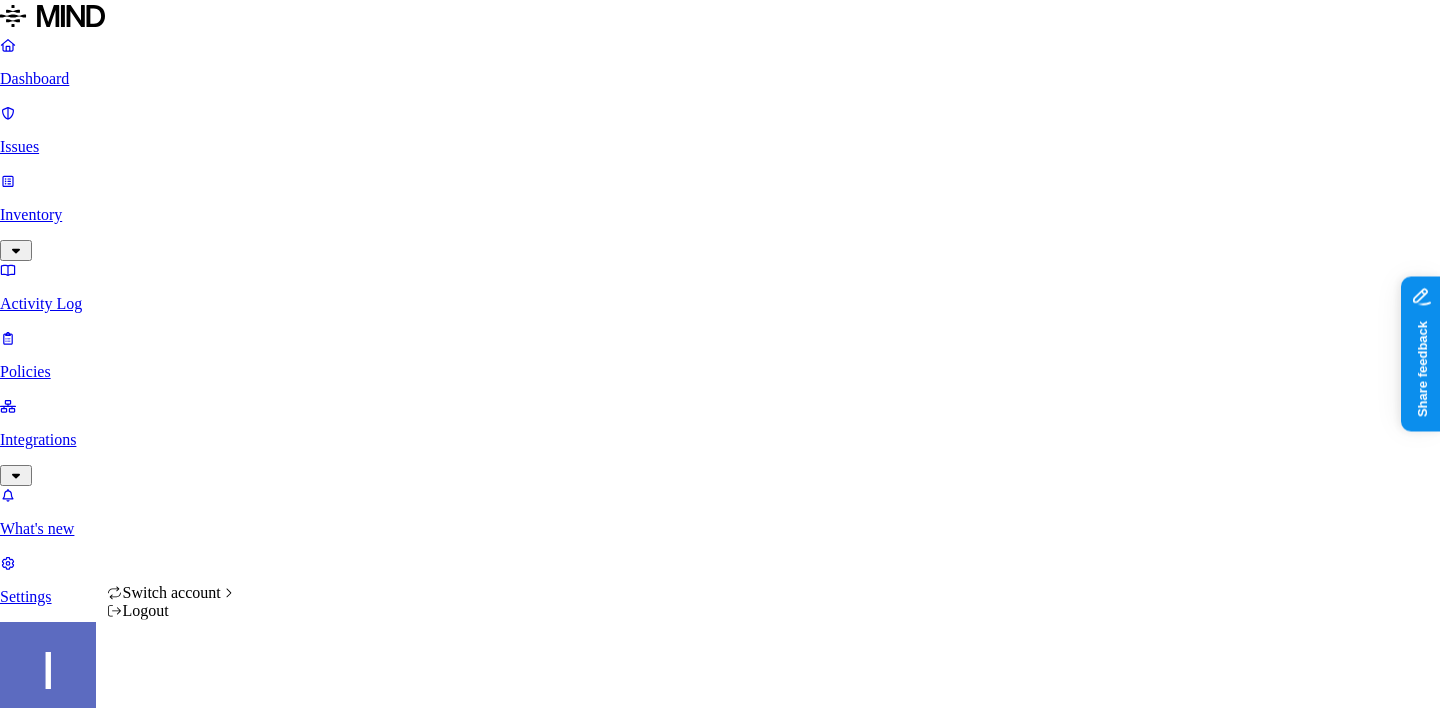 click on "Dashboard Issues Inventory Activity Log Policies Integrations What's new 1 Settings [PERSON_NAME] Plaid Settings Members Known entities Notification channels Web destinations Branding API Tokens Members Add member 4 Members Member Last login AR [PERSON_NAME] Ramesh [EMAIL_ADDRESS][DOMAIN_NAME] [DATE] 04:23 AM [PERSON_NAME] [EMAIL_ADDRESS][DOMAIN_NAME] [DATE] 01:15 AM DS [EMAIL_ADDRESS][DOMAIN_NAME] Pending PD [EMAIL_ADDRESS][DOMAIN_NAME] Pending
Switch account Logout" at bounding box center [720, 815] 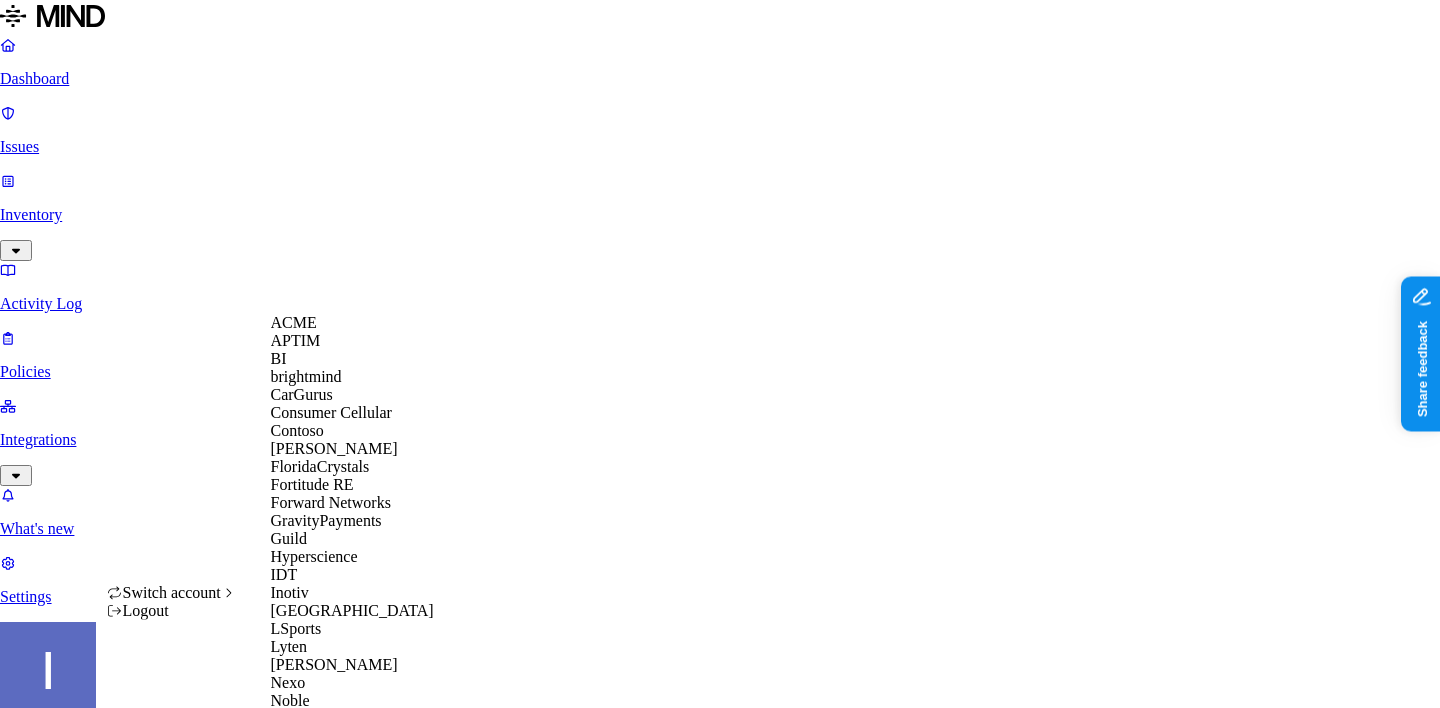 scroll, scrollTop: 920, scrollLeft: 0, axis: vertical 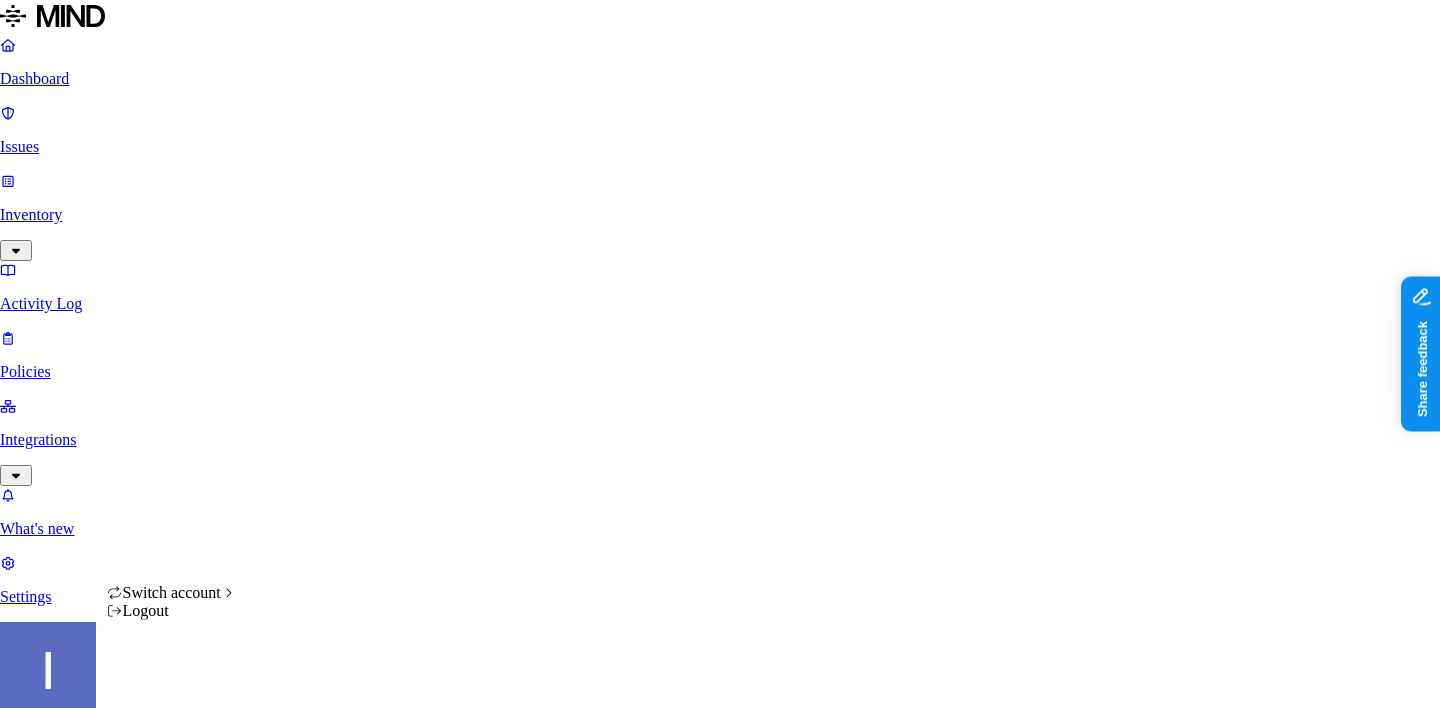 click on "Dashboard Issues Inventory Activity Log Policies Integrations What's new 1 Settings [PERSON_NAME] ACME Settings Members Known entities Notification channels Web destinations Branding API Tokens Members Add member 32 Members Member Last login OF [PERSON_NAME] [EMAIL_ADDRESS][DOMAIN_NAME] [DATE] 01:24 PM OH [PERSON_NAME] [EMAIL_ADDRESS][DOMAIN_NAME] [DATE] 12:16 PM JI [PERSON_NAME] [PERSON_NAME][EMAIL_ADDRESS][DOMAIN_NAME] [DATE] 01:01 AM DO Dor Amitai [EMAIL_ADDRESS][DOMAIN_NAME] [DATE] 12:57 AM YA [PERSON_NAME] [PERSON_NAME][EMAIL_ADDRESS][DOMAIN_NAME] [DATE] 04:18 PM LA Landen Brown [EMAIL_ADDRESS][DOMAIN_NAME] [DATE] 05:14 AM SA [EMAIL_ADDRESS][DOMAIN_NAME] [DATE] 12:48 PM LA [PERSON_NAME] [PERSON_NAME][EMAIL_ADDRESS][PERSON_NAME][DOMAIN_NAME] [DATE] 12:20 AM RO [PERSON_NAME] [PERSON_NAME][EMAIL_ADDRESS][PERSON_NAME][DOMAIN_NAME] [DATE] 07:04 PM TZ Tzvi Shir-Vaknin [EMAIL_ADDRESS][DOMAIN_NAME] [DATE] 05:07 PM AM [PERSON_NAME] [EMAIL_ADDRESS][DOMAIN_NAME] [DATE] 09:25 AM RN [EMAIL_ADDRESS][DOMAIN_NAME] [EMAIL_ADDRESS][DOMAIN_NAME] Never TO [PERSON_NAME] [PERSON_NAME][EMAIL_ADDRESS][DOMAIN_NAME] [DATE] 12:54 PM YA [PERSON_NAME] [EMAIL_ADDRESS][DOMAIN_NAME] [DATE] 07:02 AM HO Hod Bin Noon [EMAIL_ADDRESS][DOMAIN_NAME] MI" at bounding box center [720, 2380] 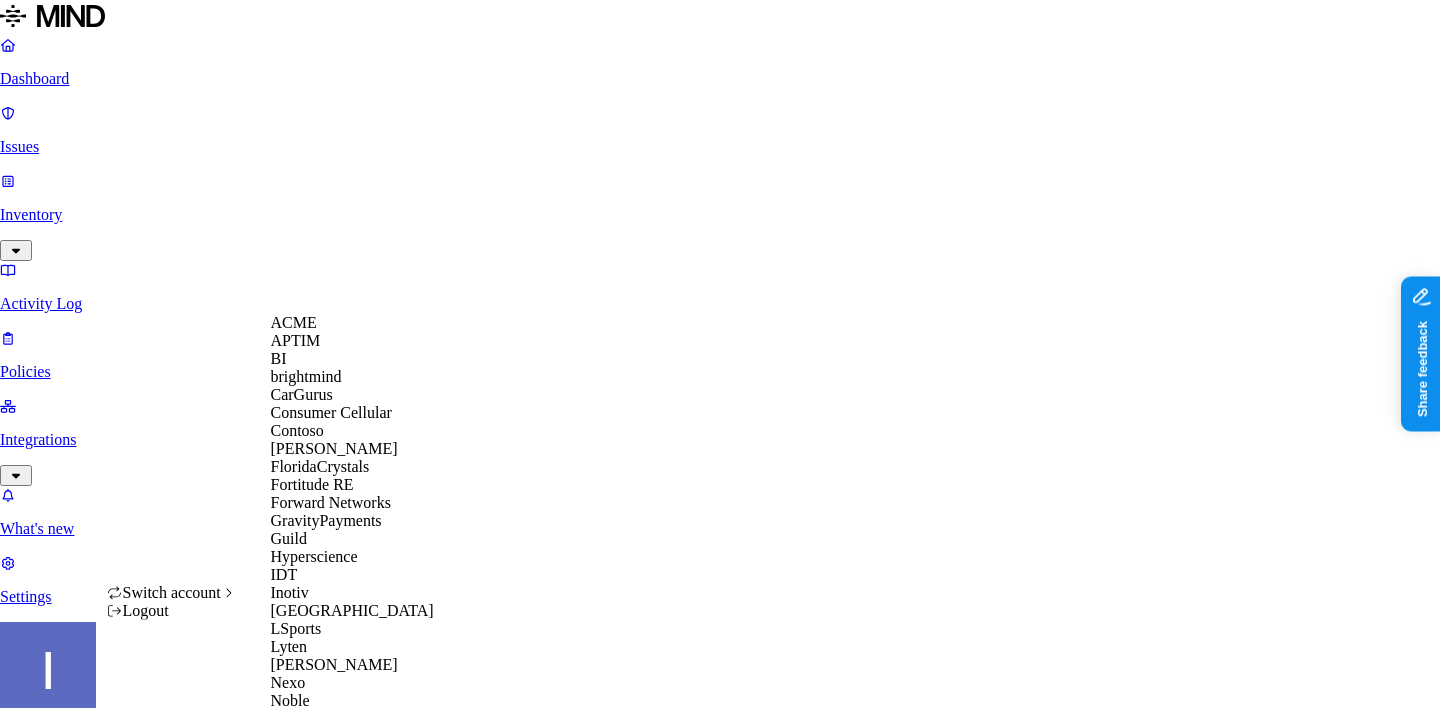 click on "Dashboard Issues Inventory Activity Log Policies Integrations What's new 1 Settings [PERSON_NAME] ACME Settings Members Known entities Notification channels Web destinations Branding API Tokens Members Add member 32 Members Member Last login OF [PERSON_NAME] [EMAIL_ADDRESS][DOMAIN_NAME] [DATE] 01:24 PM OH [PERSON_NAME] [EMAIL_ADDRESS][DOMAIN_NAME] [DATE] 12:16 PM JI [PERSON_NAME] [PERSON_NAME][EMAIL_ADDRESS][DOMAIN_NAME] [DATE] 01:01 AM DO Dor Amitai [EMAIL_ADDRESS][DOMAIN_NAME] [DATE] 12:57 AM YA [PERSON_NAME] [PERSON_NAME][EMAIL_ADDRESS][DOMAIN_NAME] [DATE] 04:18 PM LA Landen Brown [EMAIL_ADDRESS][DOMAIN_NAME] [DATE] 05:14 AM SA [EMAIL_ADDRESS][DOMAIN_NAME] [DATE] 12:48 PM LA [PERSON_NAME] [PERSON_NAME][EMAIL_ADDRESS][PERSON_NAME][DOMAIN_NAME] [DATE] 12:20 AM RO [PERSON_NAME] [PERSON_NAME][EMAIL_ADDRESS][PERSON_NAME][DOMAIN_NAME] [DATE] 07:04 PM TZ Tzvi Shir-Vaknin [EMAIL_ADDRESS][DOMAIN_NAME] [DATE] 05:07 PM AM [PERSON_NAME] [EMAIL_ADDRESS][DOMAIN_NAME] [DATE] 09:25 AM RN [EMAIL_ADDRESS][DOMAIN_NAME] [EMAIL_ADDRESS][DOMAIN_NAME] Never TO [PERSON_NAME] [PERSON_NAME][EMAIL_ADDRESS][DOMAIN_NAME] [DATE] 12:54 PM YA [PERSON_NAME] [EMAIL_ADDRESS][DOMAIN_NAME] [DATE] 07:02 AM HO Hod Bin Noon [EMAIL_ADDRESS][DOMAIN_NAME] MI" at bounding box center (720, 2380) 